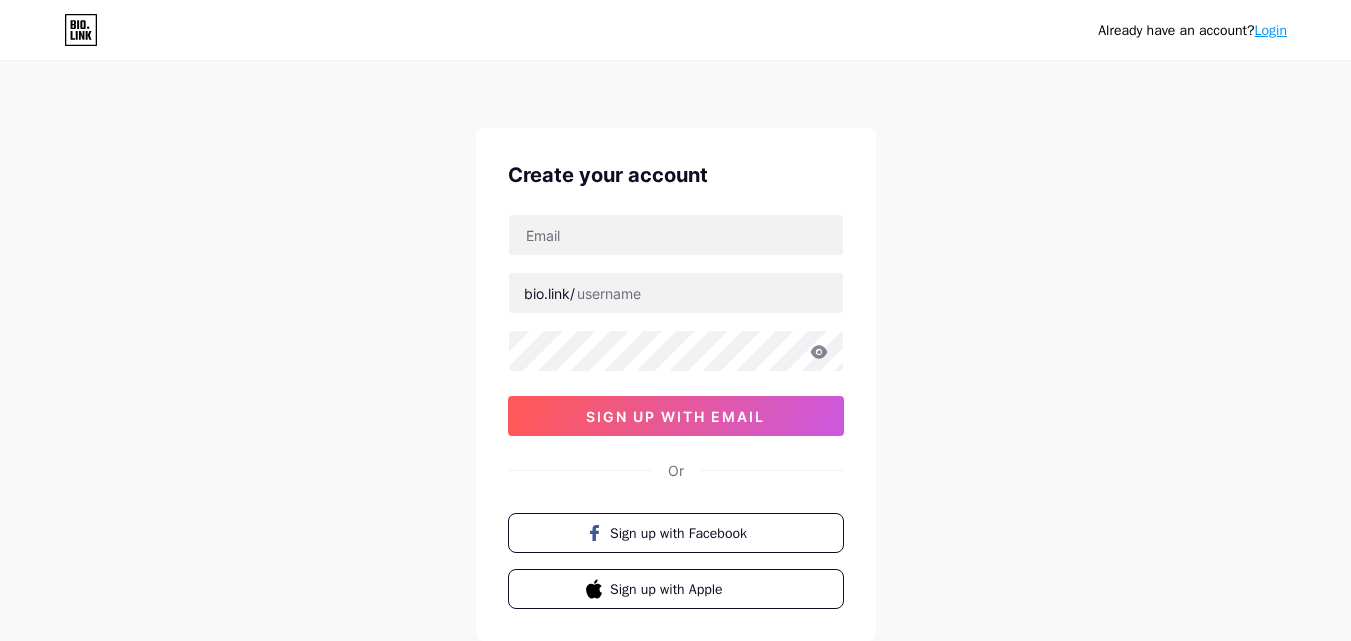 scroll, scrollTop: 0, scrollLeft: 0, axis: both 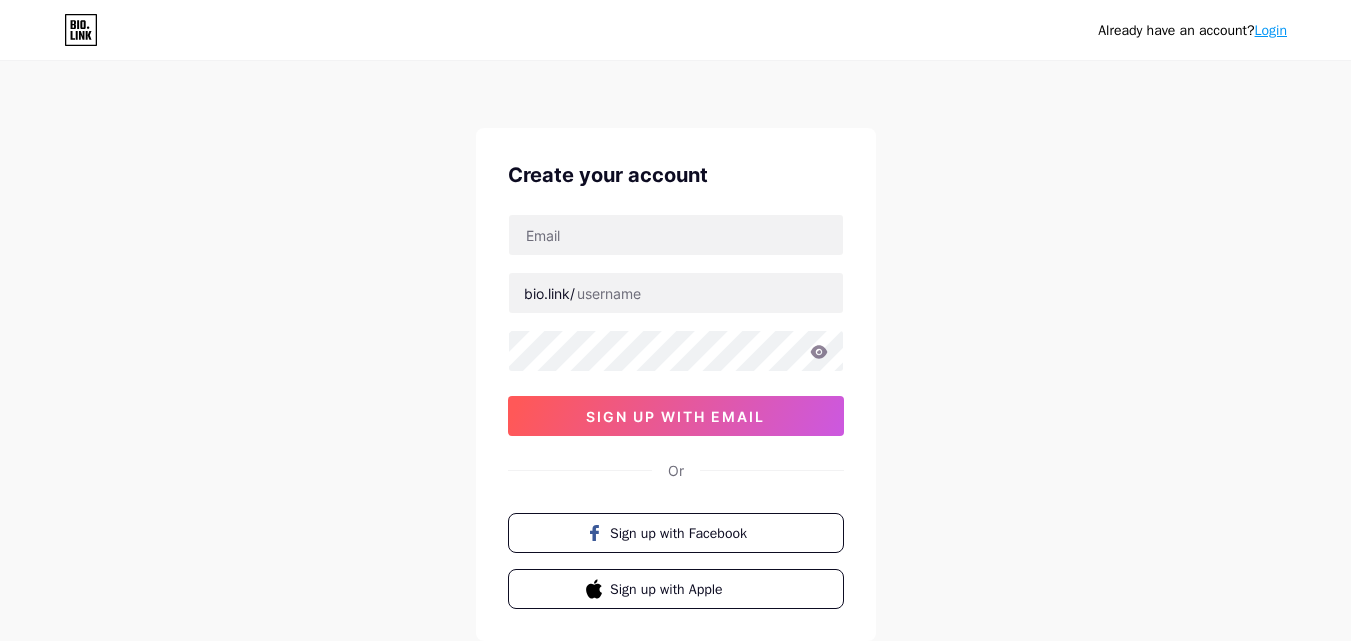 click on "Already have an account?  Login   Create your account         bio.link/                       sign up with email         Or       Sign up with Facebook
Sign up with Apple
By signing up, you agree to our  Terms of Service  and  Privacy Policy ." at bounding box center (675, 382) 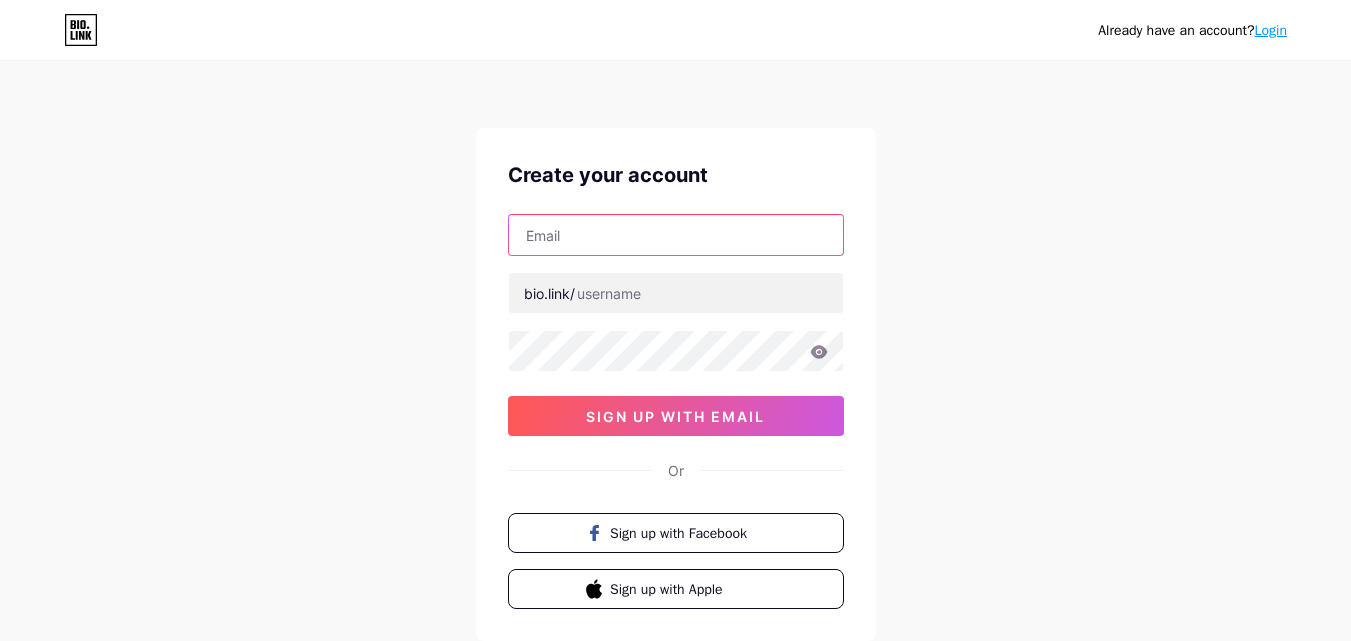 click at bounding box center (676, 235) 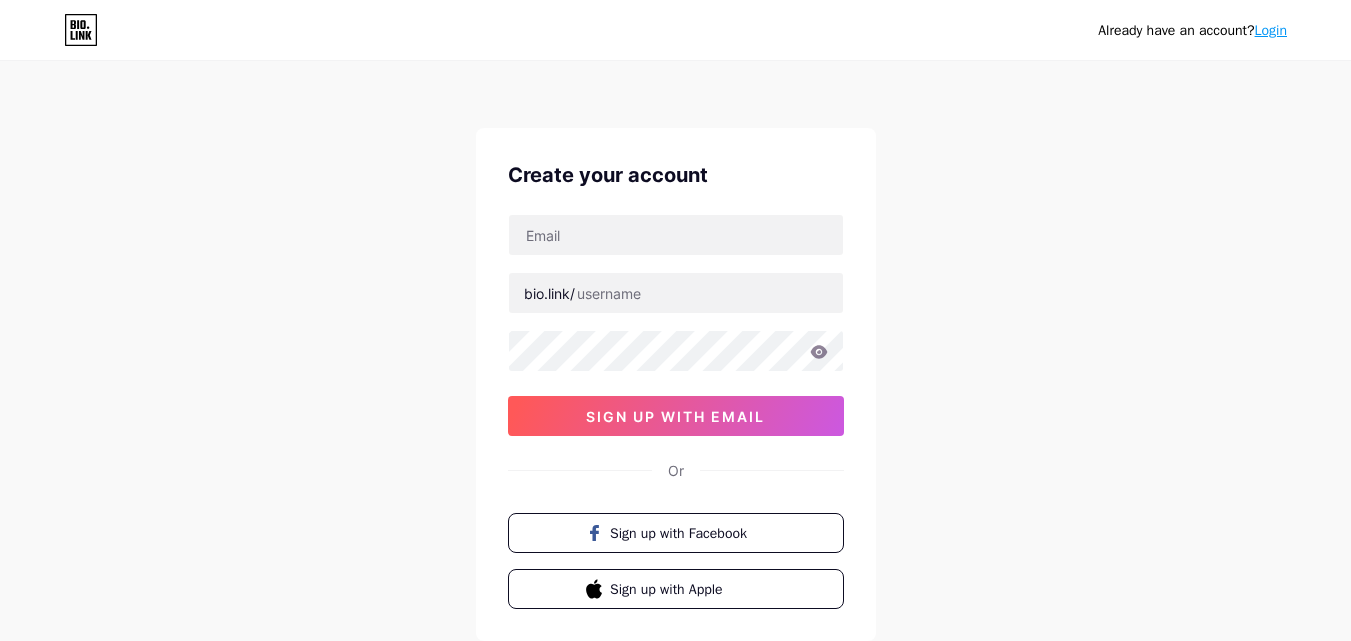 click on "Already have an account?  Login   Create your account     [EMAIL]     bio.link/                       sign up with email         Or       Sign up with Facebook
Sign up with Apple
By signing up, you agree to our  Terms of Service  and  Privacy Policy ." at bounding box center [675, 382] 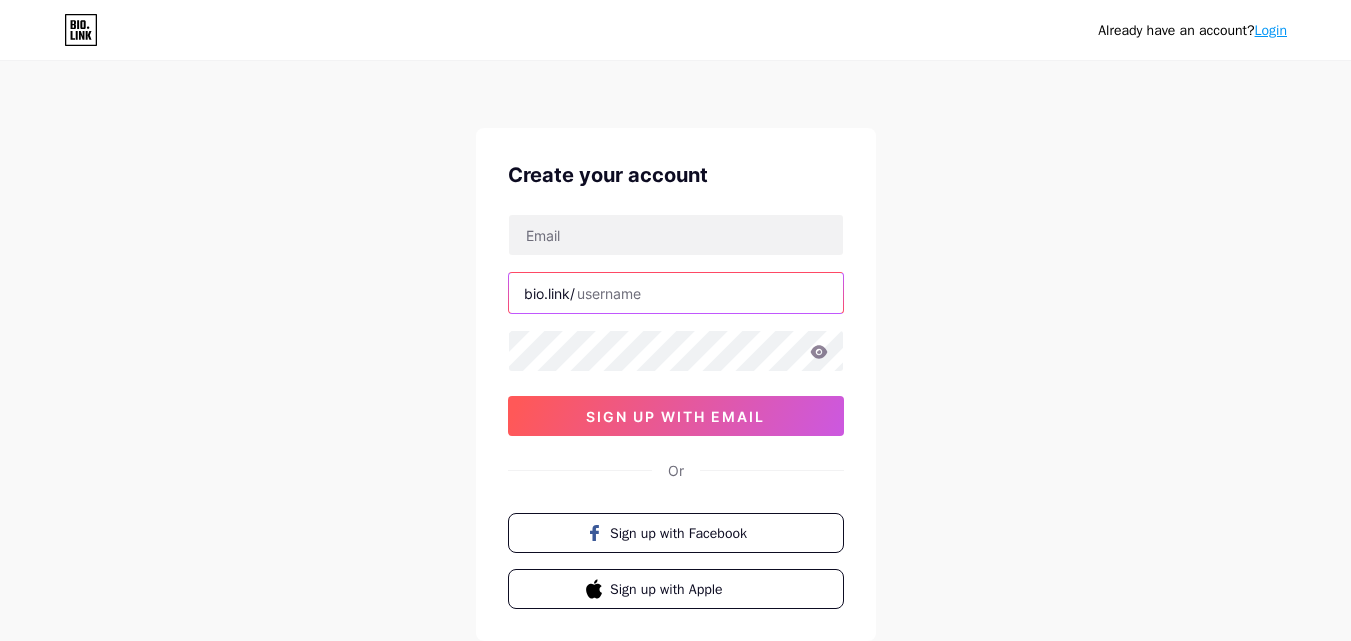 click at bounding box center (676, 293) 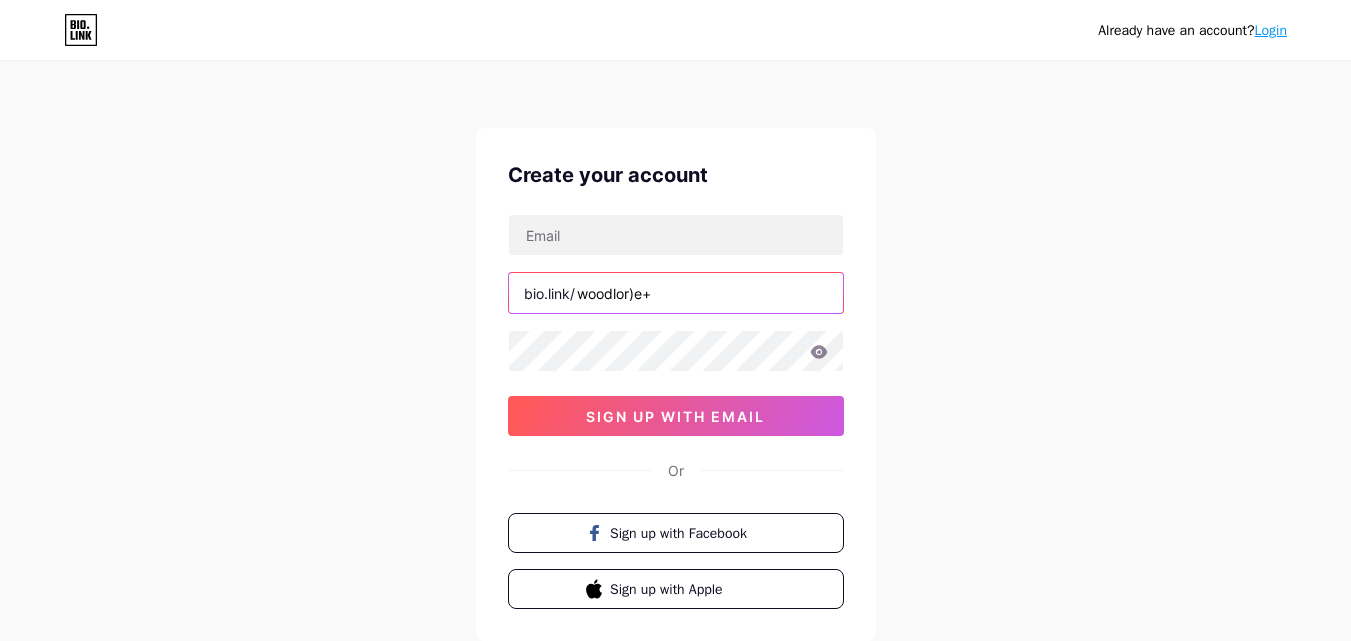 click on "woodlor)e+" at bounding box center (676, 293) 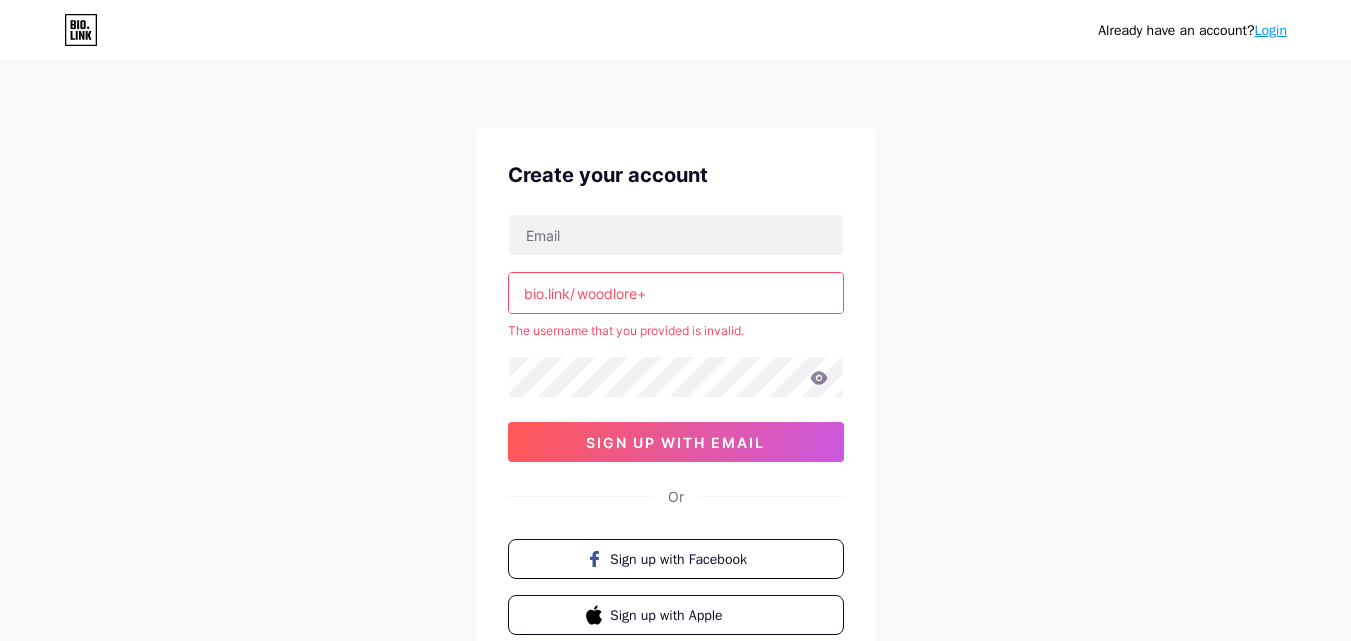 click on "woodlore+" at bounding box center [676, 293] 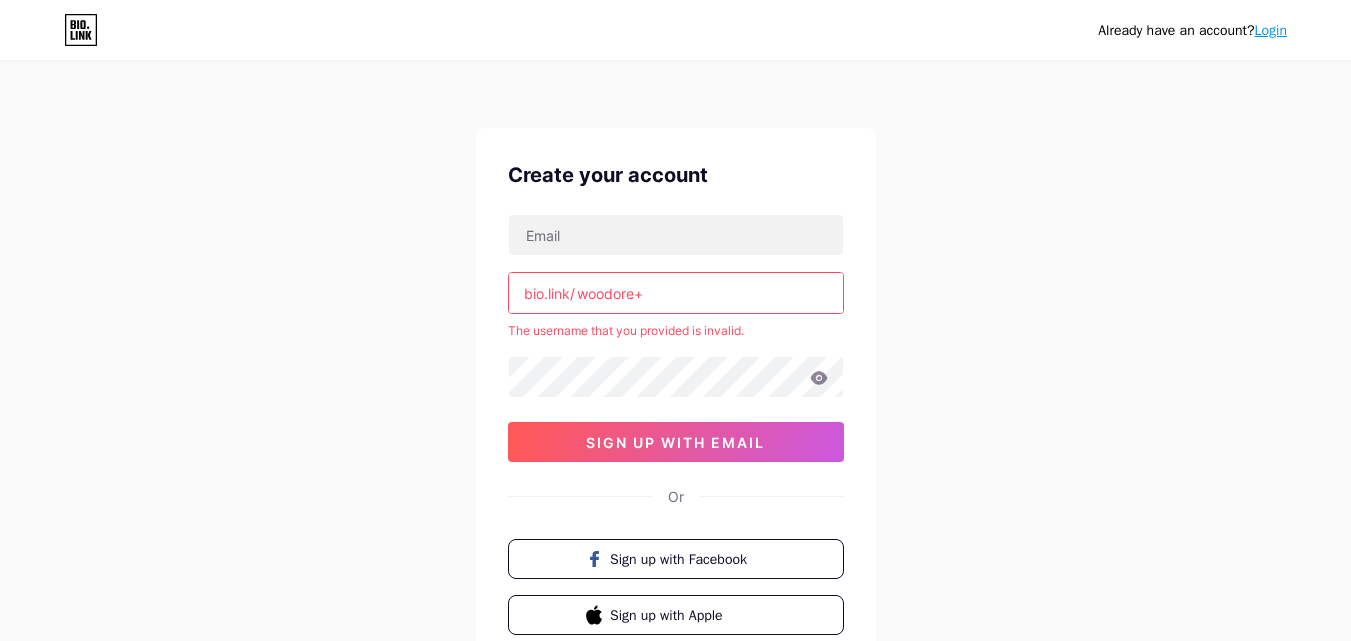 click on "woodore+" at bounding box center [676, 293] 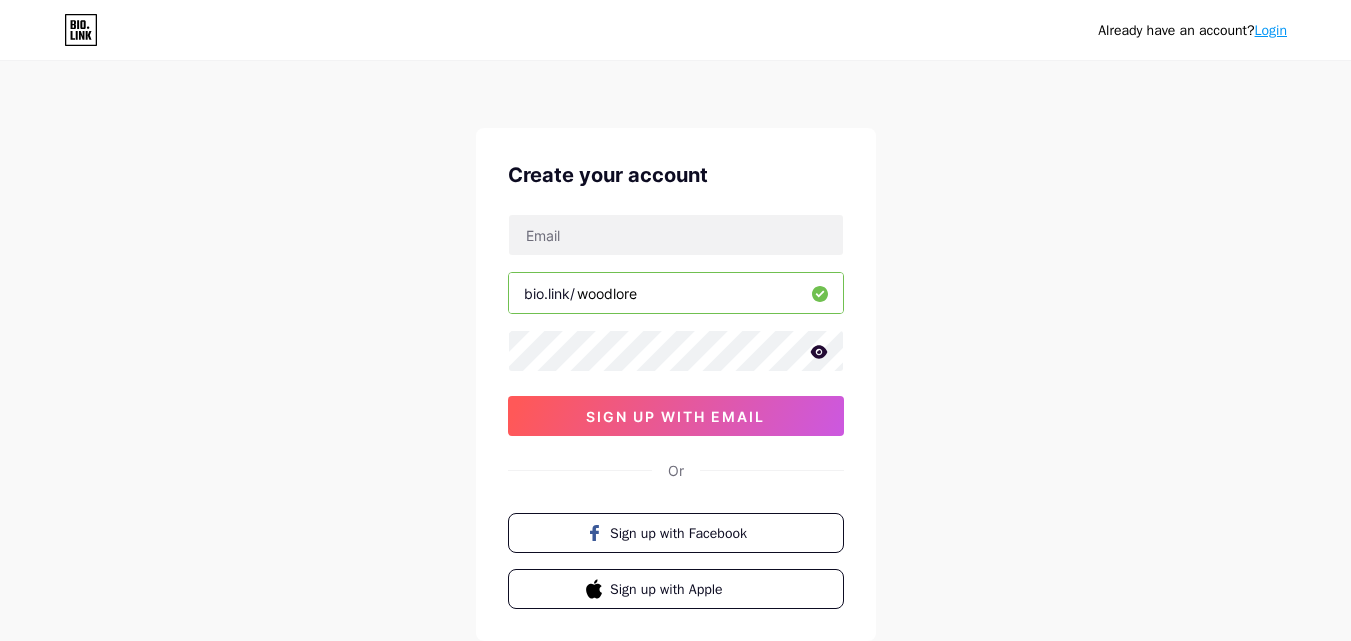 type on "woodlore" 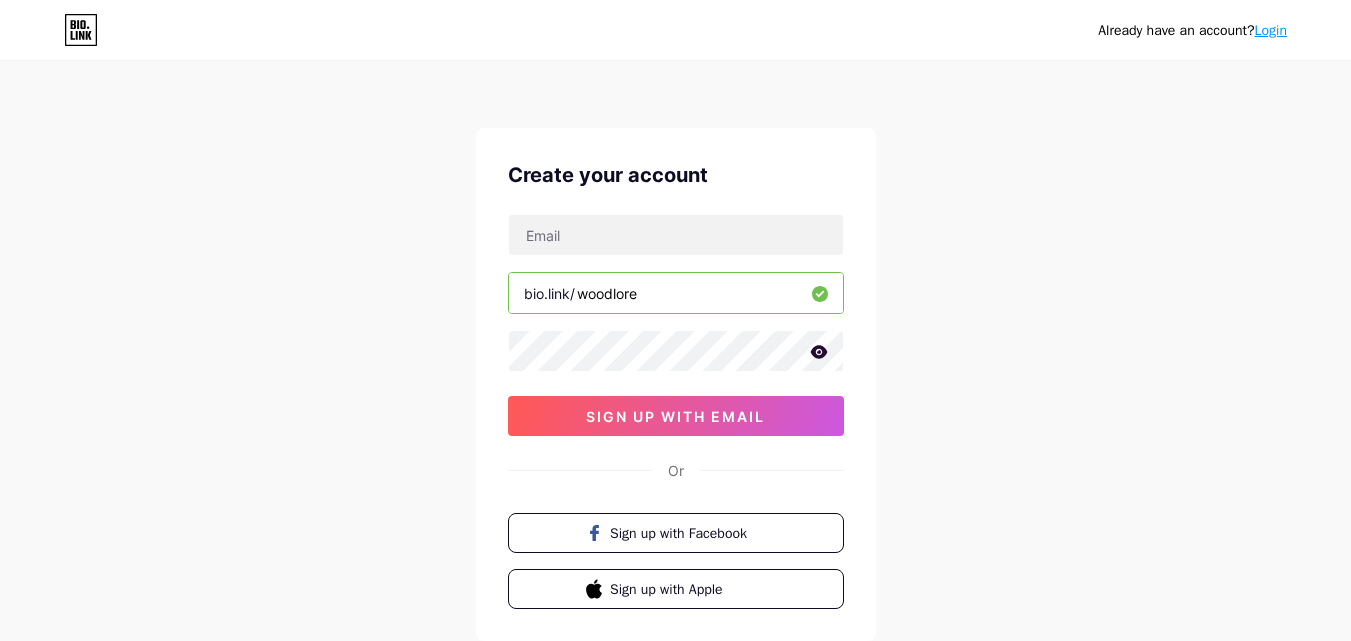 click on "Already have an account?  Login   Create your account     [EMAIL]     bio.link/   woodlore                     sign up with email         Or       Sign up with Facebook
Sign up with Apple
By signing up, you agree to our  Terms of Service  and  Privacy Policy ." at bounding box center [675, 382] 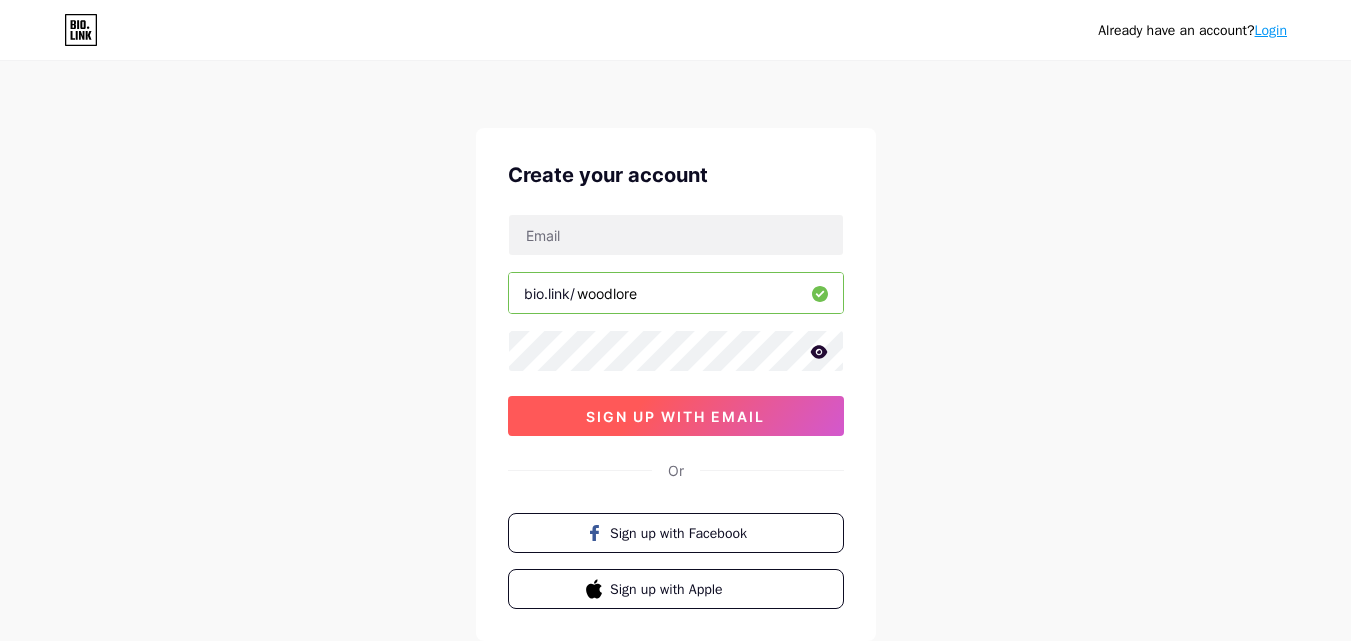 click on "sign up with email" at bounding box center [675, 416] 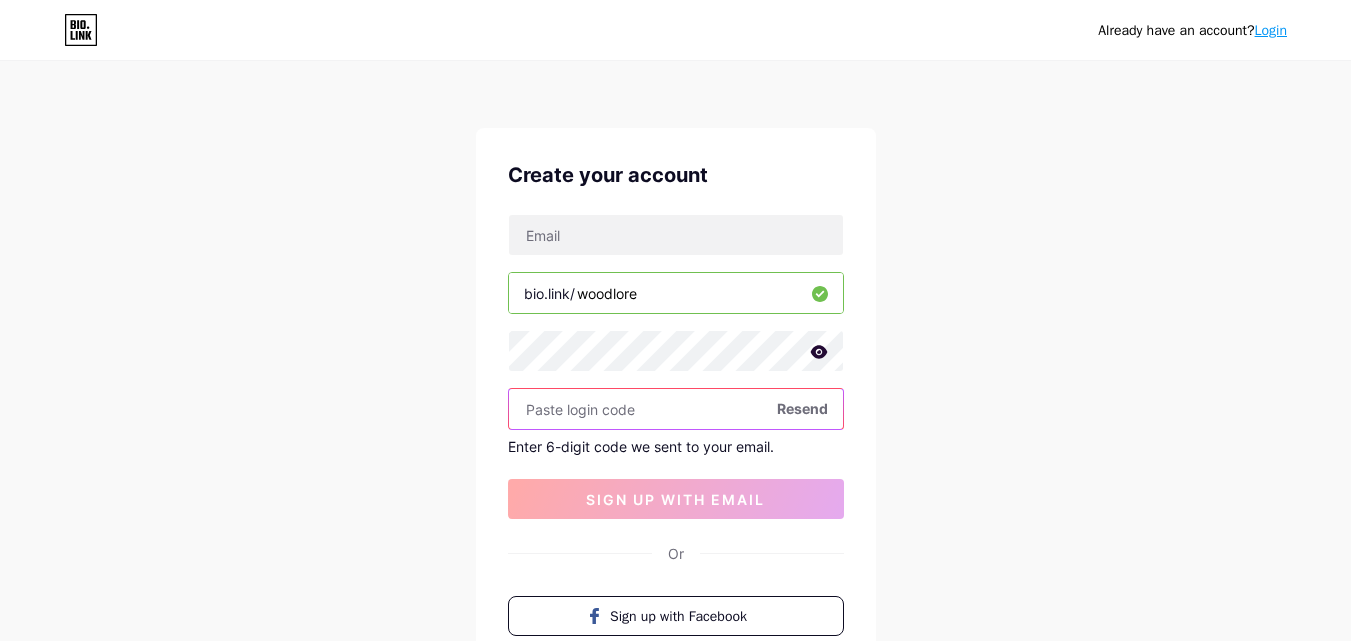 click at bounding box center [676, 409] 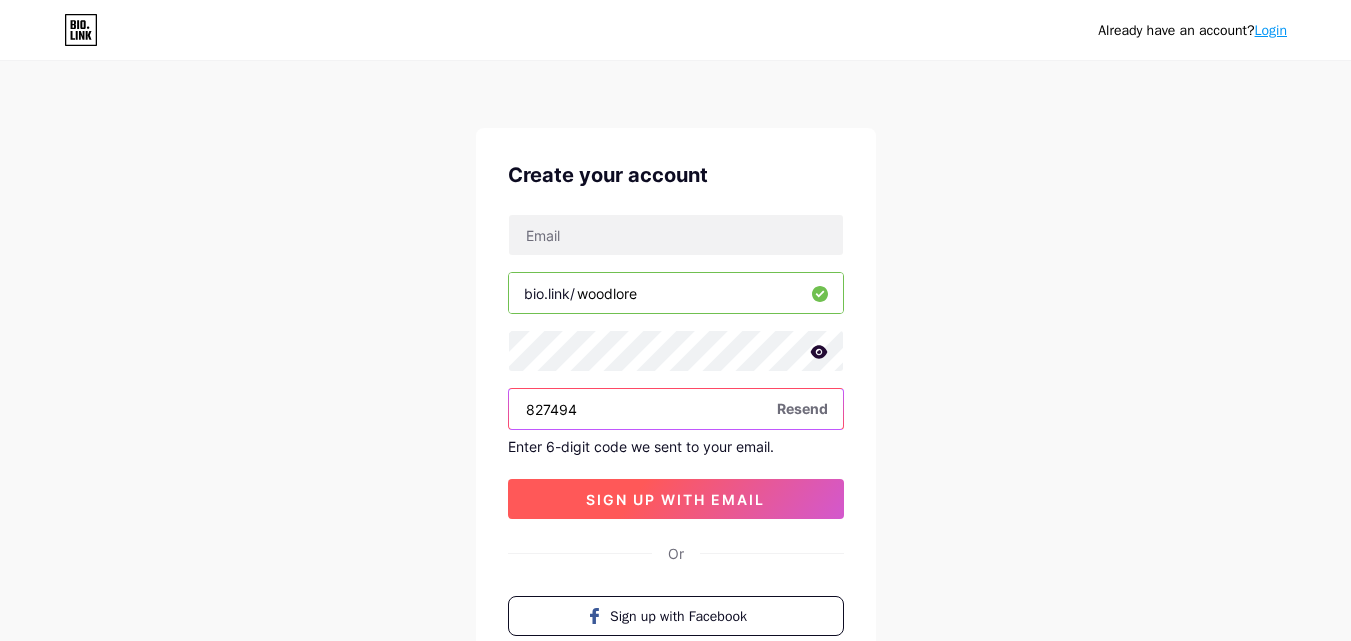 type on "827494" 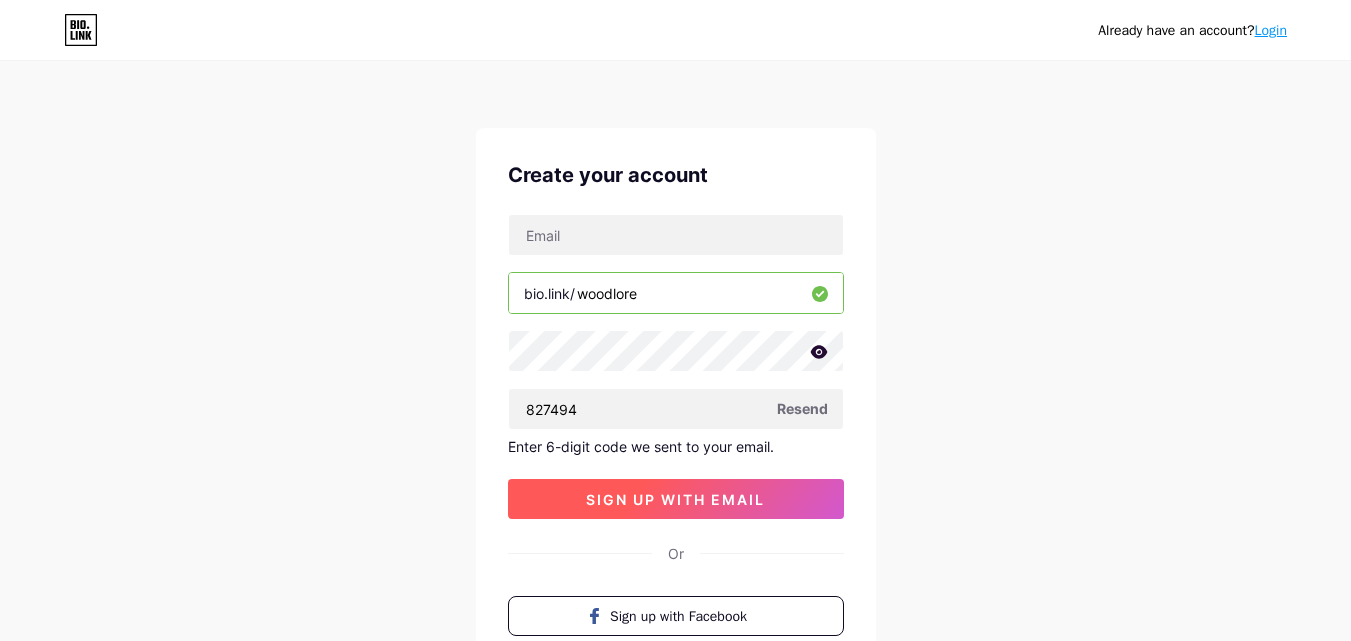 click on "sign up with email" at bounding box center [675, 499] 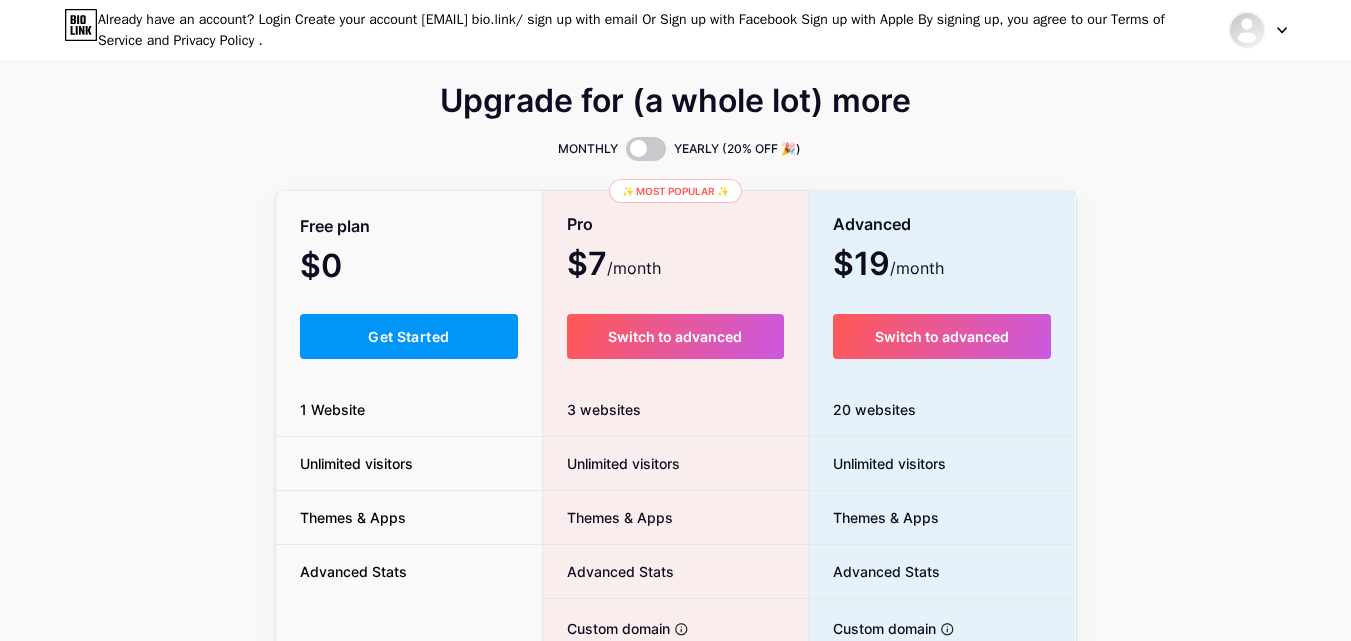 scroll, scrollTop: 0, scrollLeft: 0, axis: both 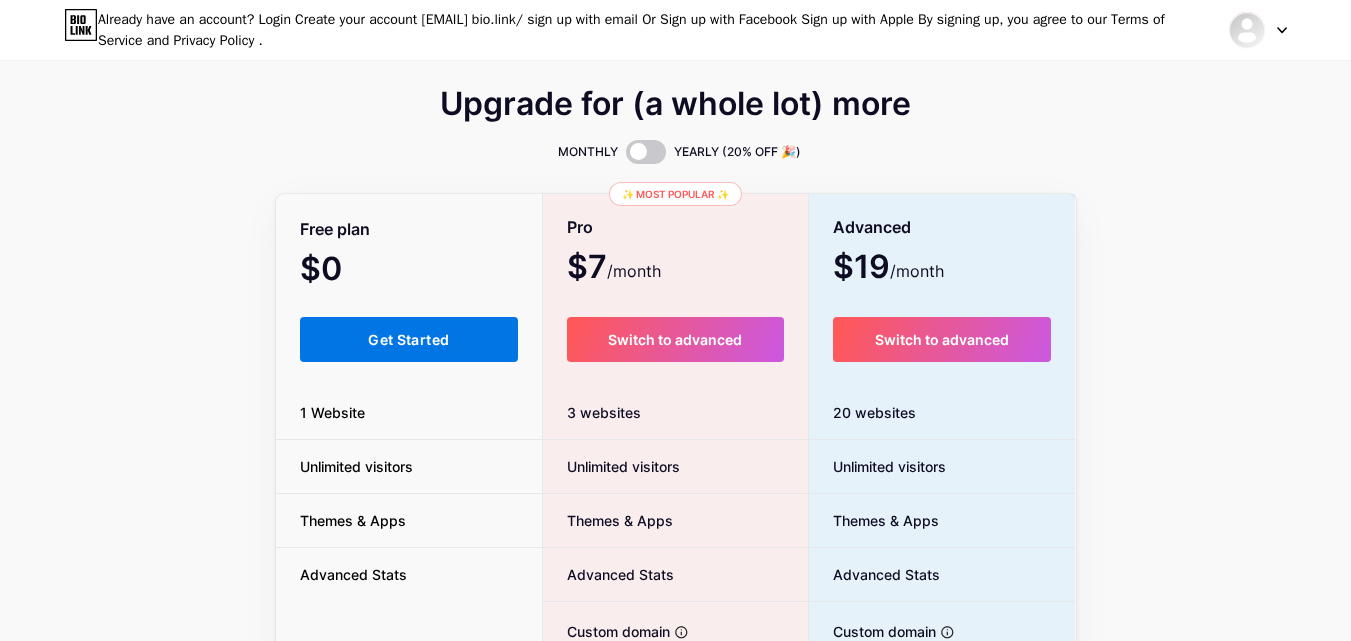 click on "Get Started" at bounding box center [408, 339] 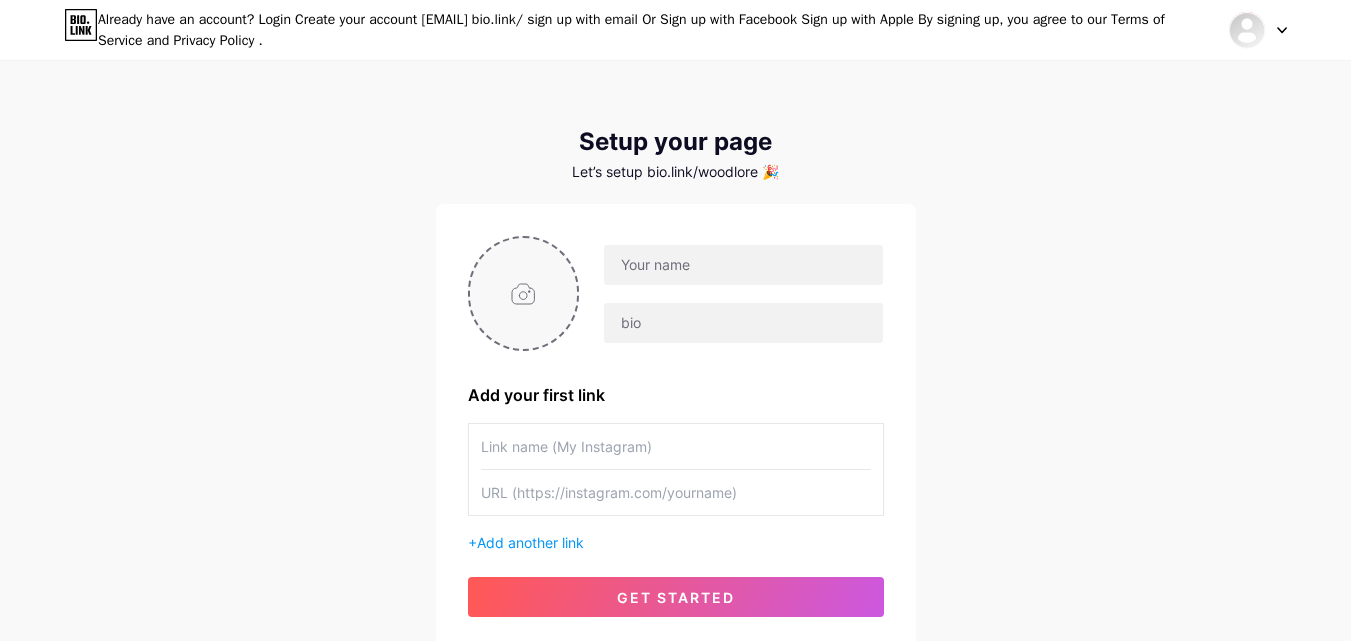 click at bounding box center (524, 293) 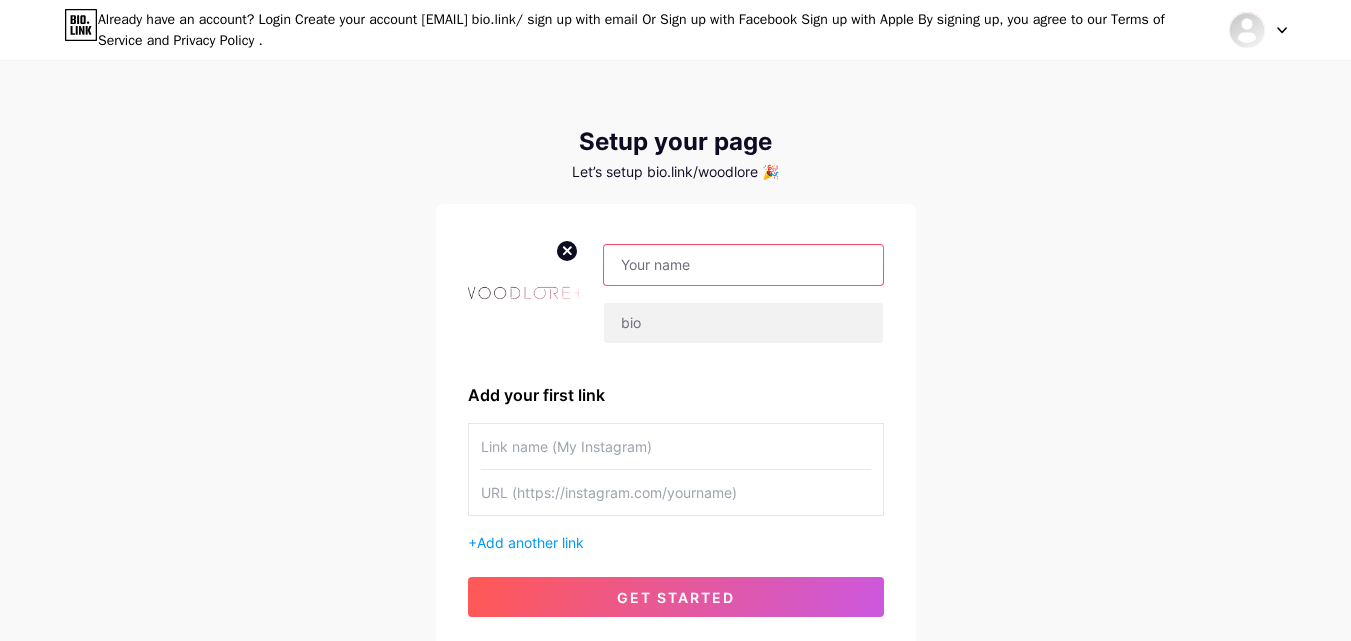 click at bounding box center (743, 265) 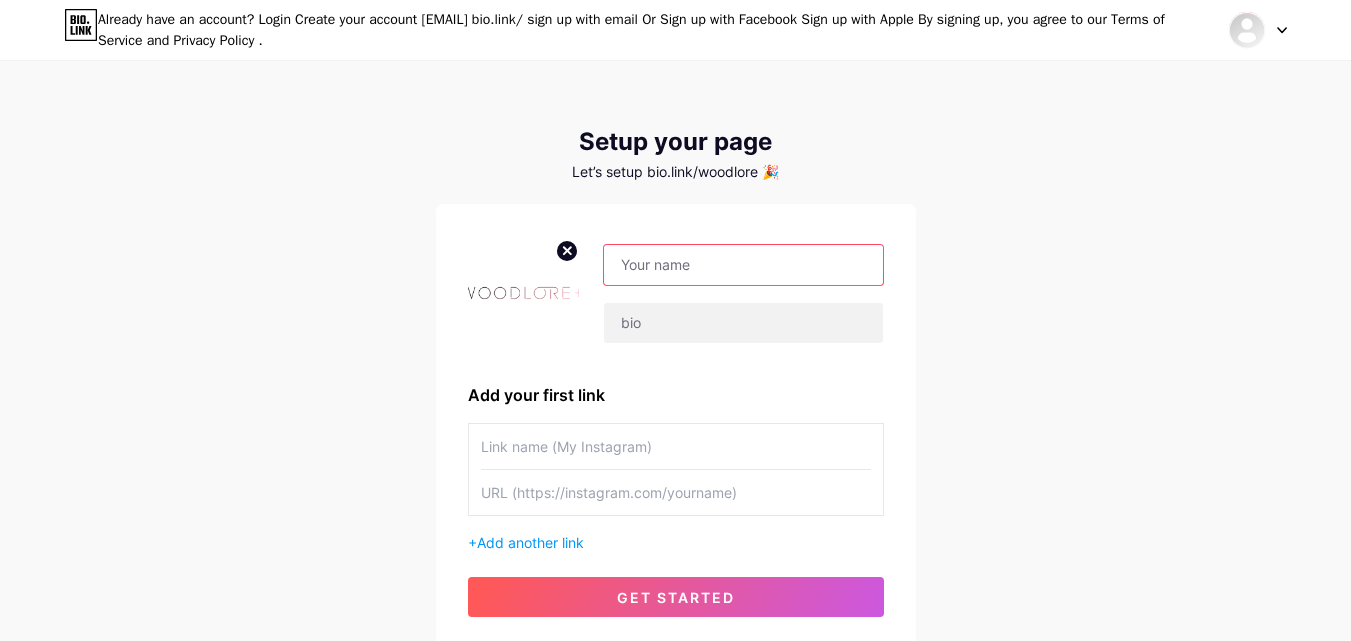 paste on "WOODL" 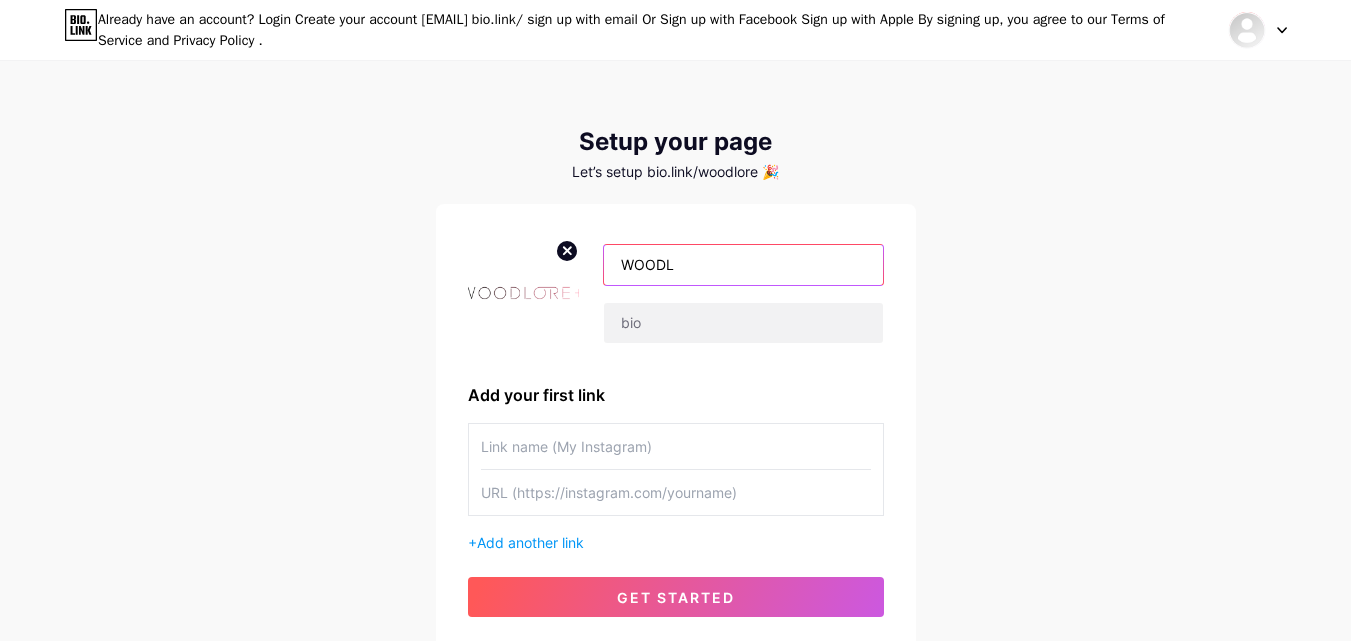 paste on "OR" 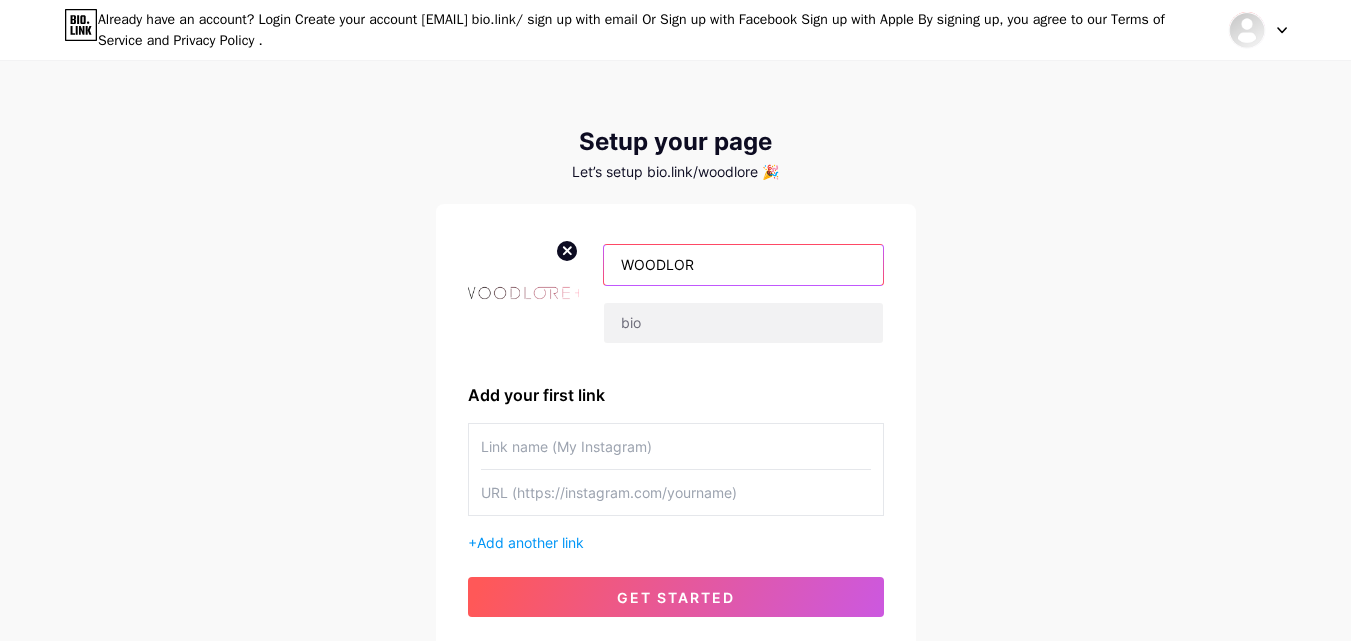 paste on "E+" 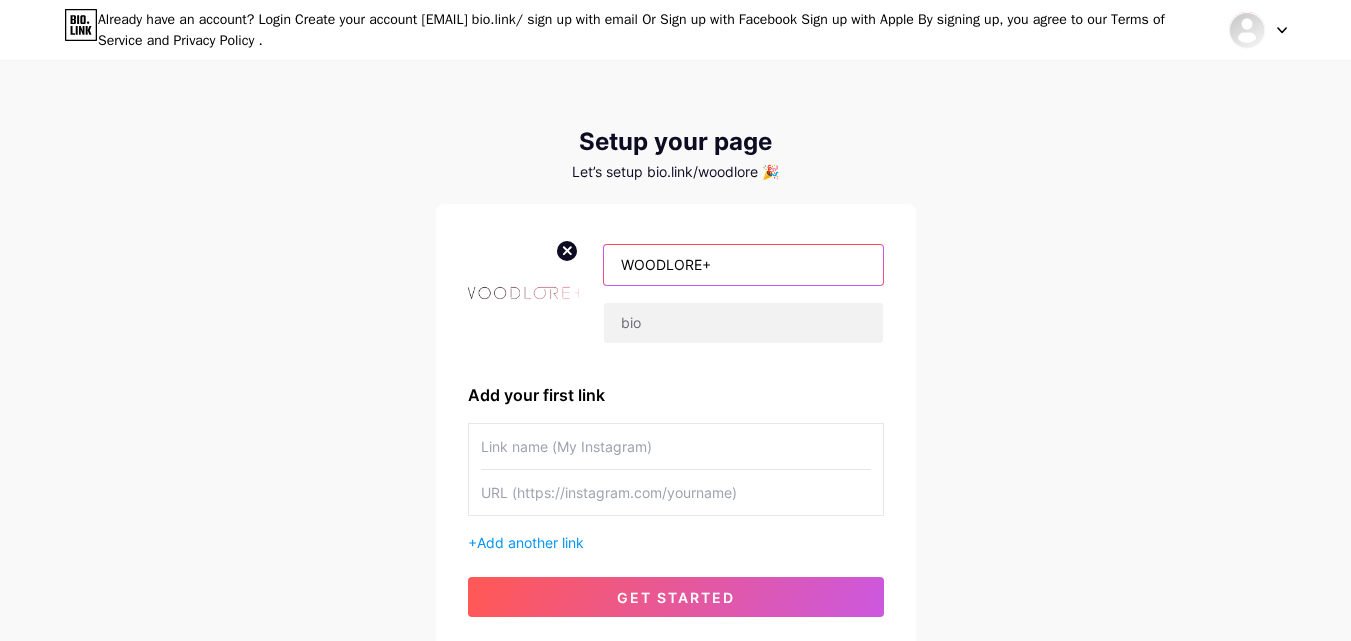 type on "WOODLORE+" 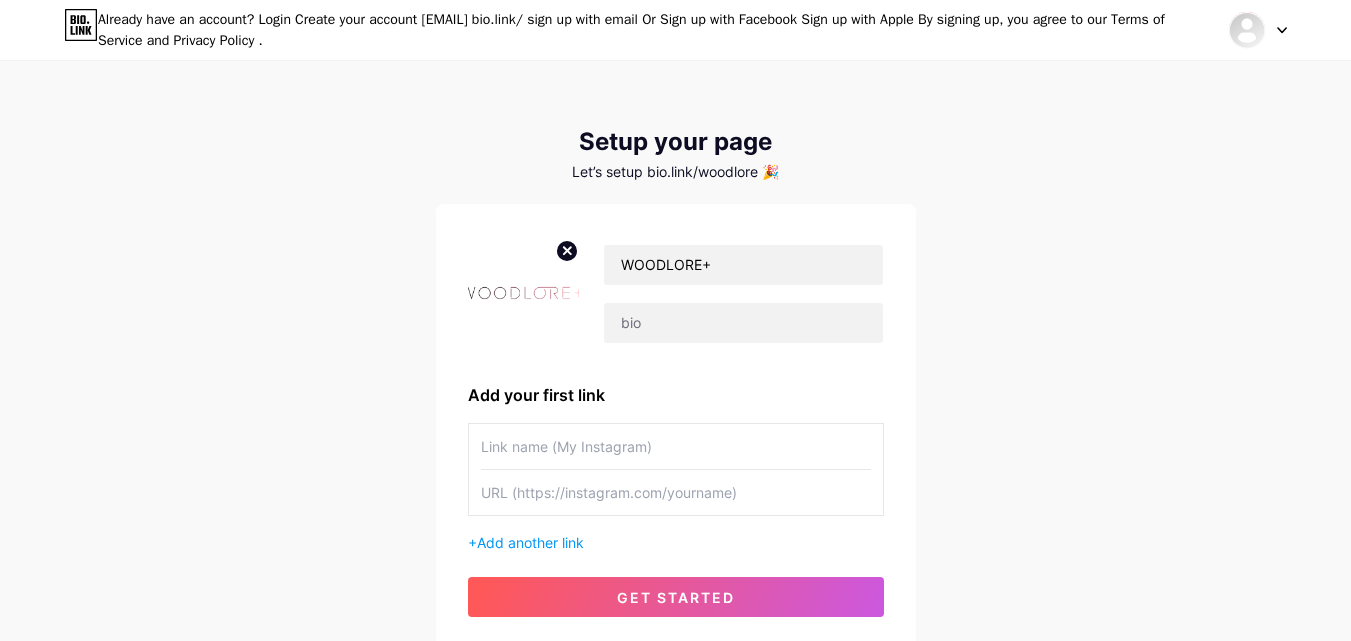 click on "[EMAIL]           Dashboard     Logout   Setup your page   Let’s setup bio.link/woodlore 🎉               WOODLORE+         Add your first link
+  Add another link     get started" at bounding box center [675, 356] 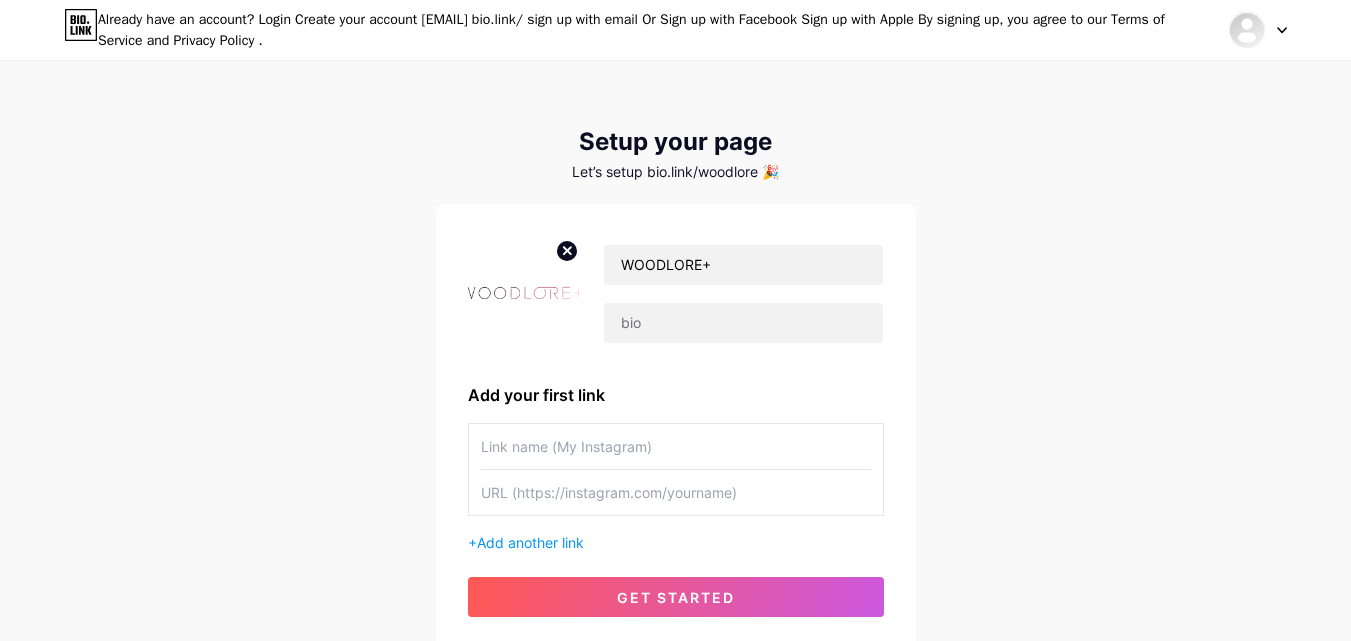 paste on "https://0986e-x6ph4y1g0so0zox8ug9j.hop.clickbank.net/?traffic_source=pinterest&traffic_type=free" 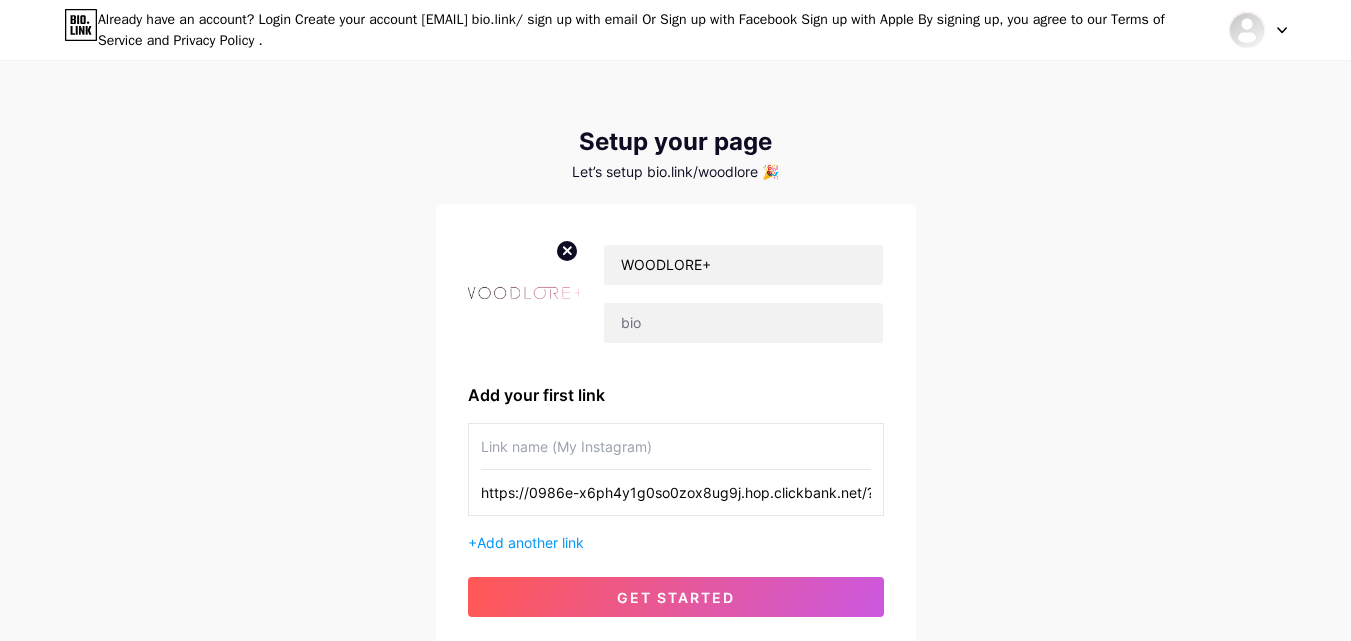 scroll, scrollTop: 0, scrollLeft: 277, axis: horizontal 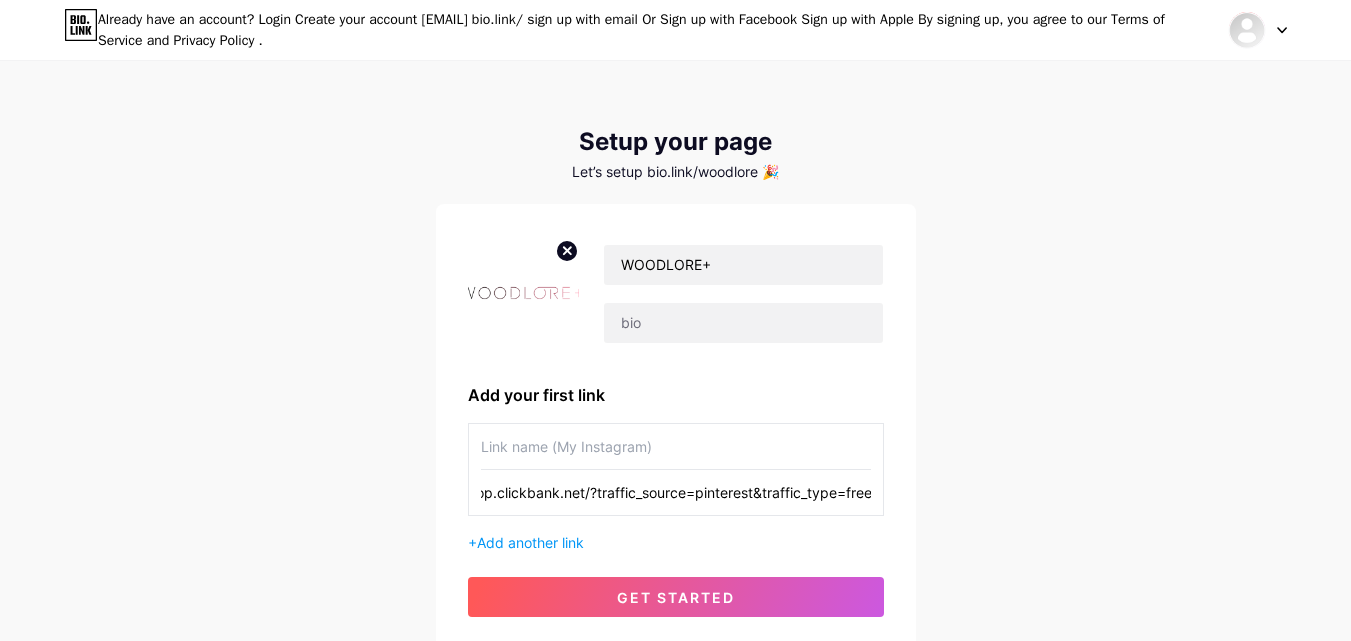 type on "https://0986e-x6ph4y1g0so0zox8ug9j.hop.clickbank.net/?traffic_source=pinterest&traffic_type=free" 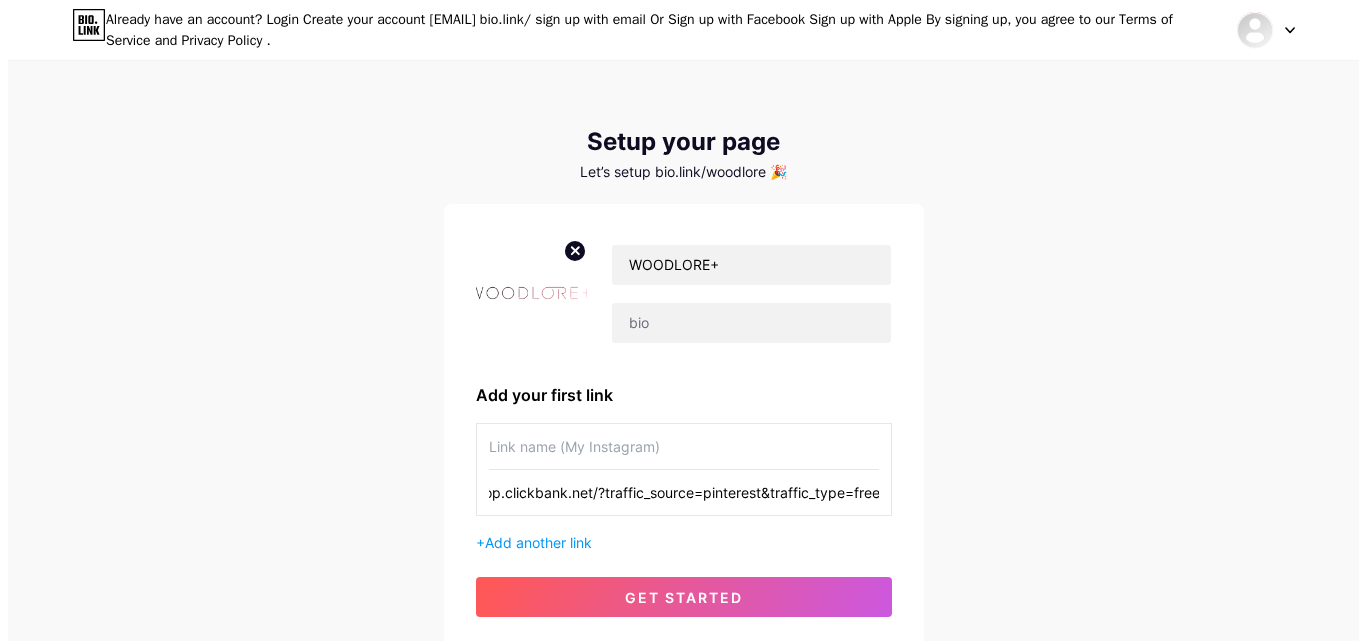 scroll, scrollTop: 0, scrollLeft: 0, axis: both 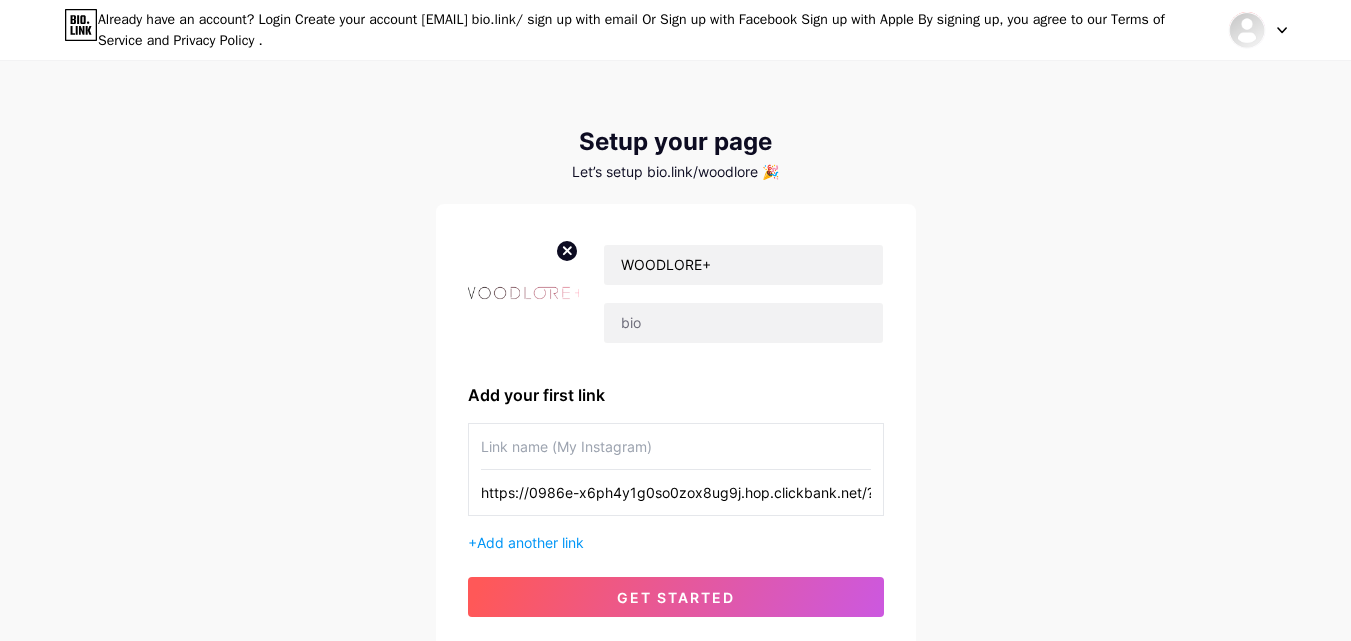 click at bounding box center (676, 446) 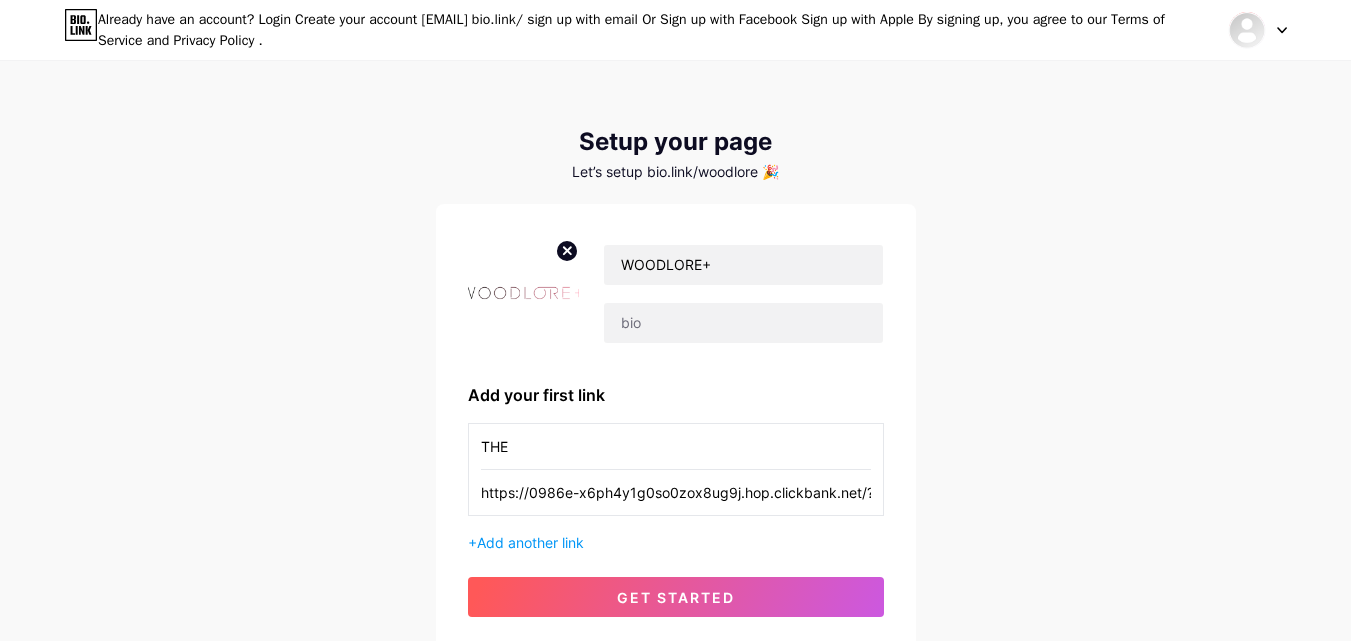 click on "THE" at bounding box center (676, 446) 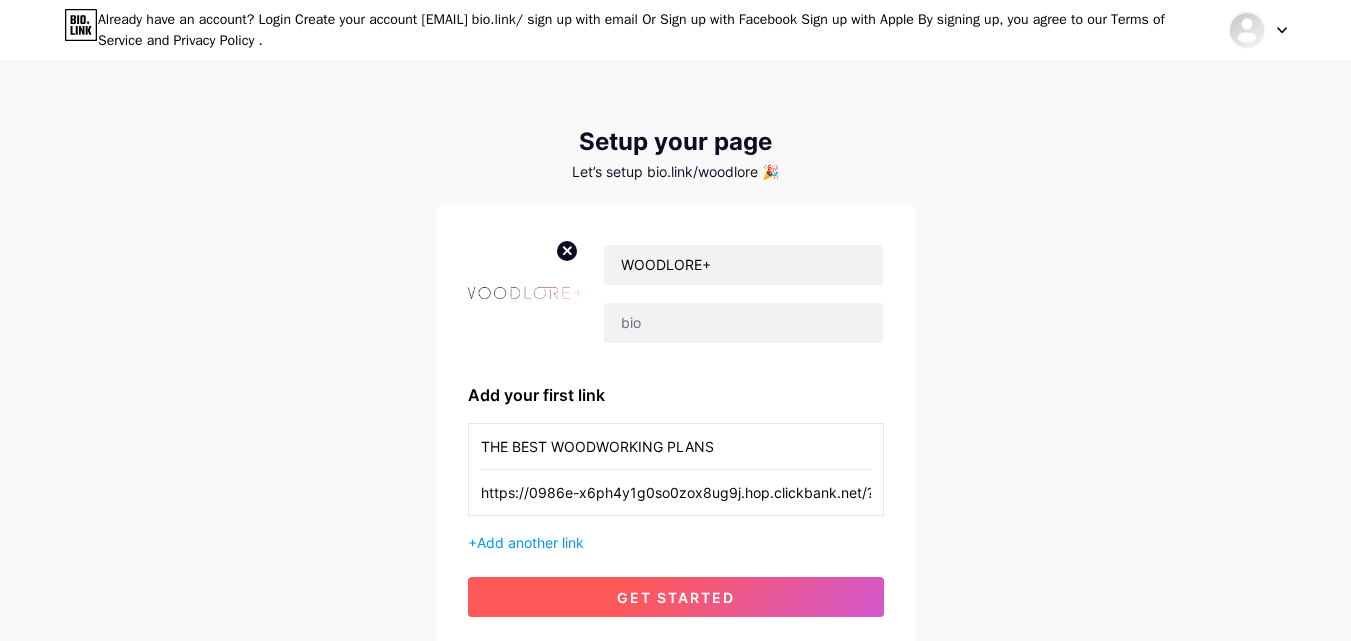 type on "THE BEST WOODWORKING PLANS" 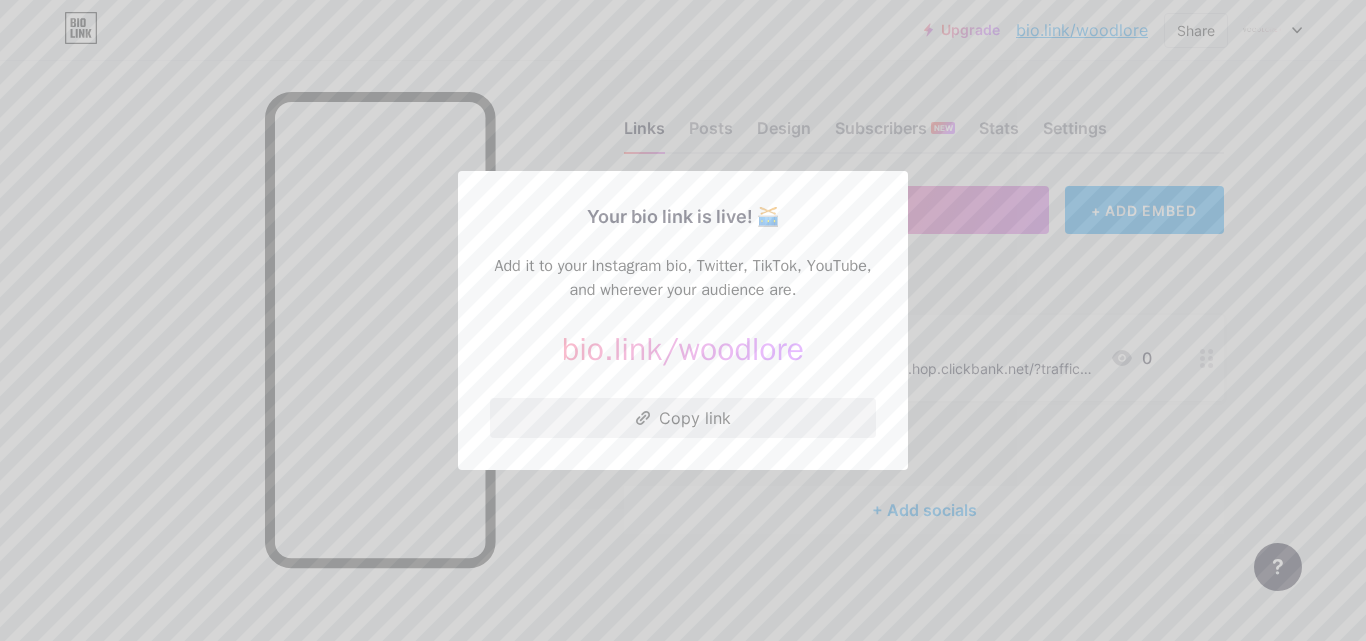 click on "Copy link" at bounding box center [683, 418] 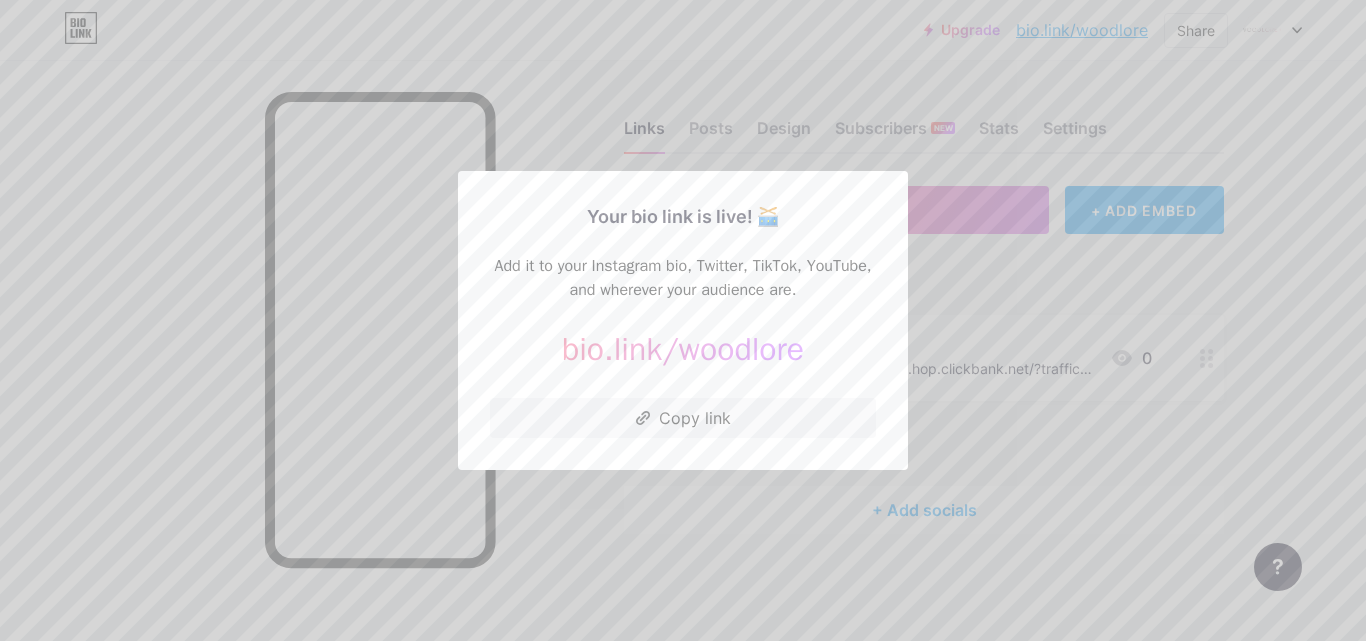 click at bounding box center [683, 320] 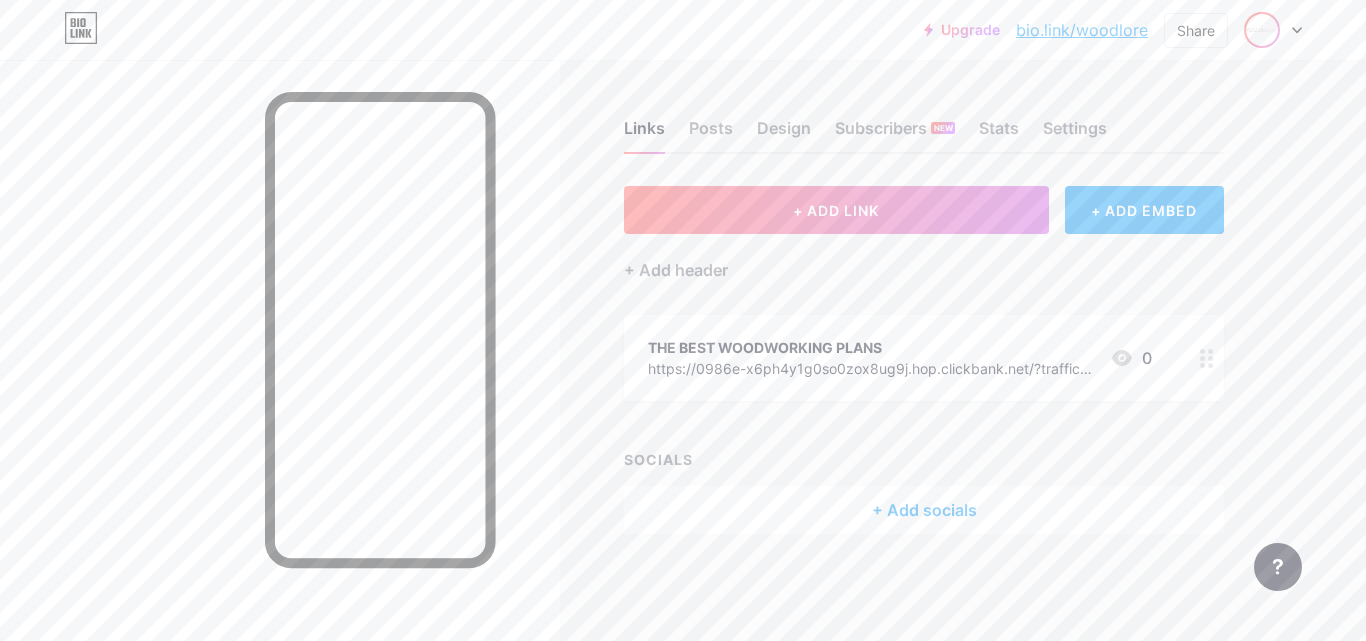 click at bounding box center [1262, 30] 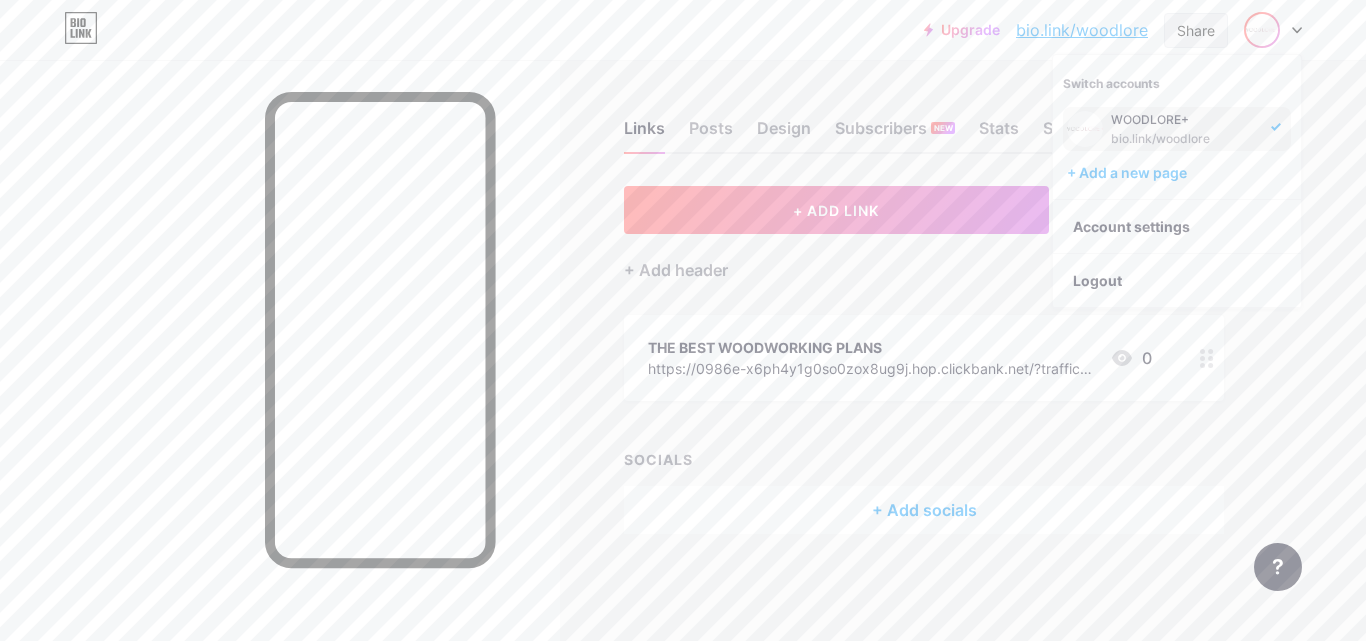 click on "Share" at bounding box center [1196, 30] 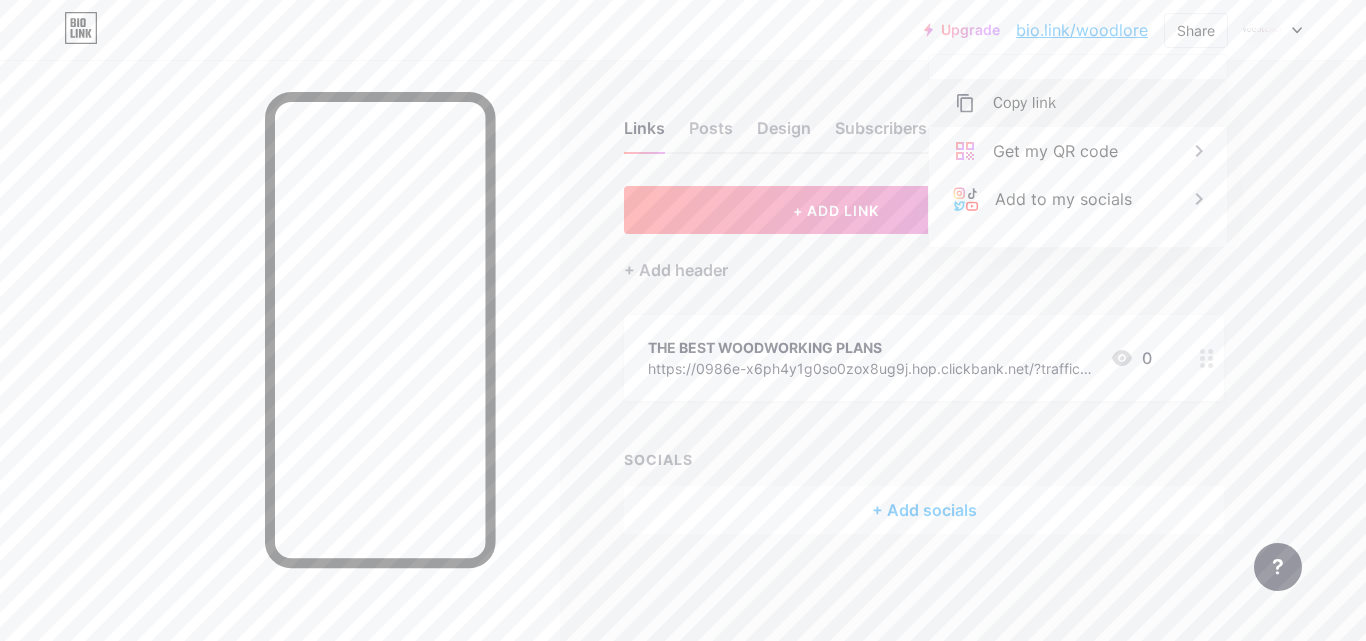 click on "Copy link" at bounding box center (1024, 103) 